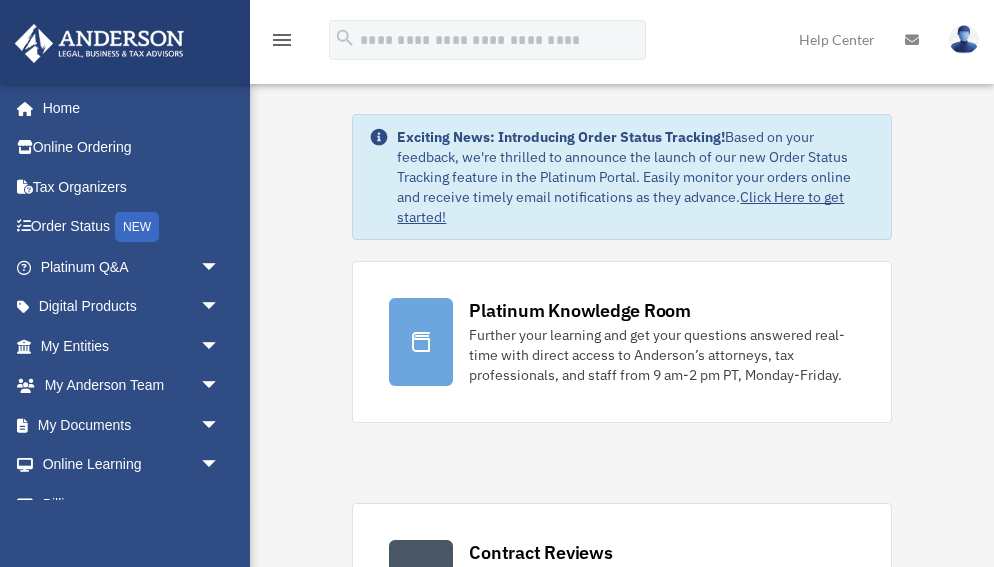 scroll, scrollTop: 0, scrollLeft: 0, axis: both 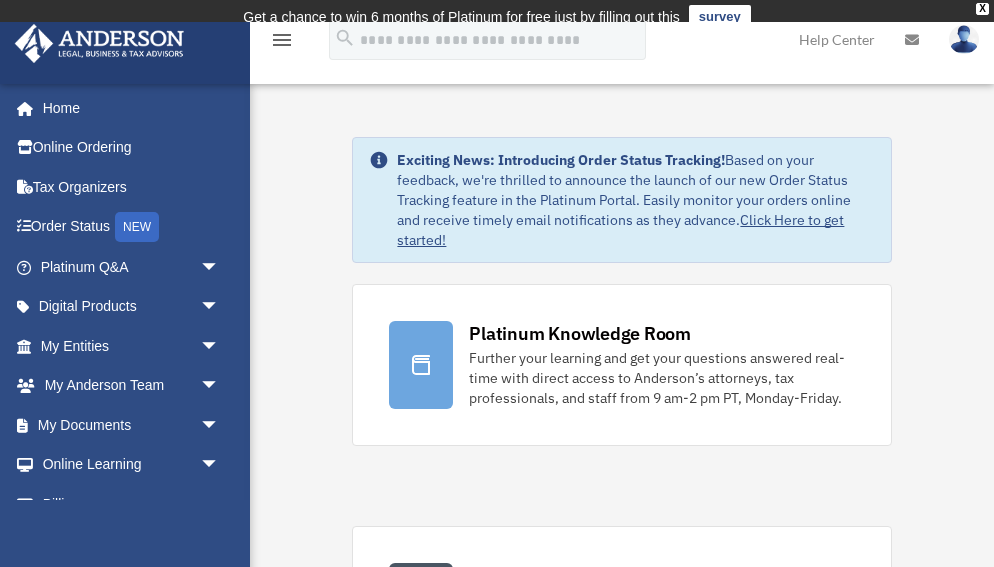 click at bounding box center [912, 39] 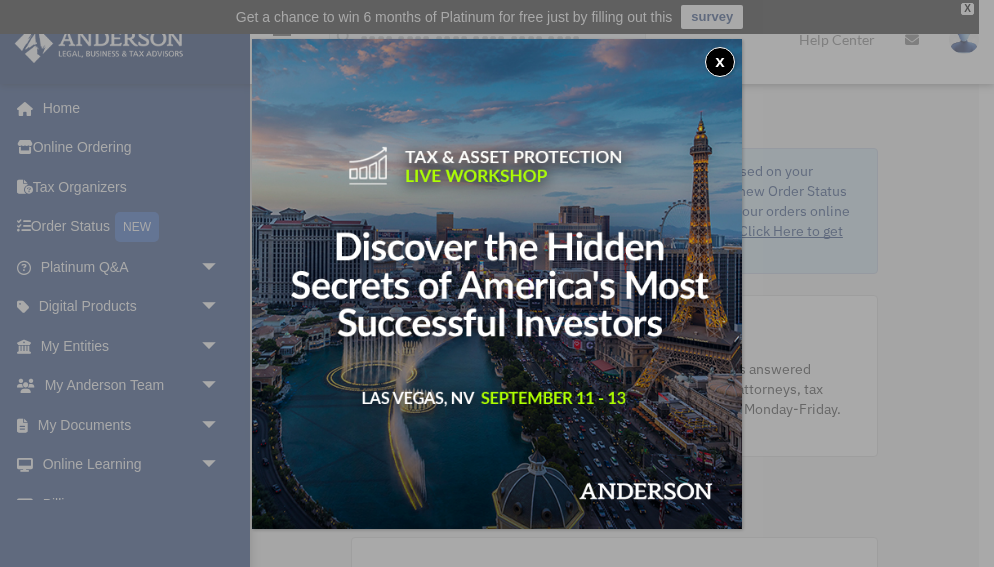click on "x" at bounding box center (720, 62) 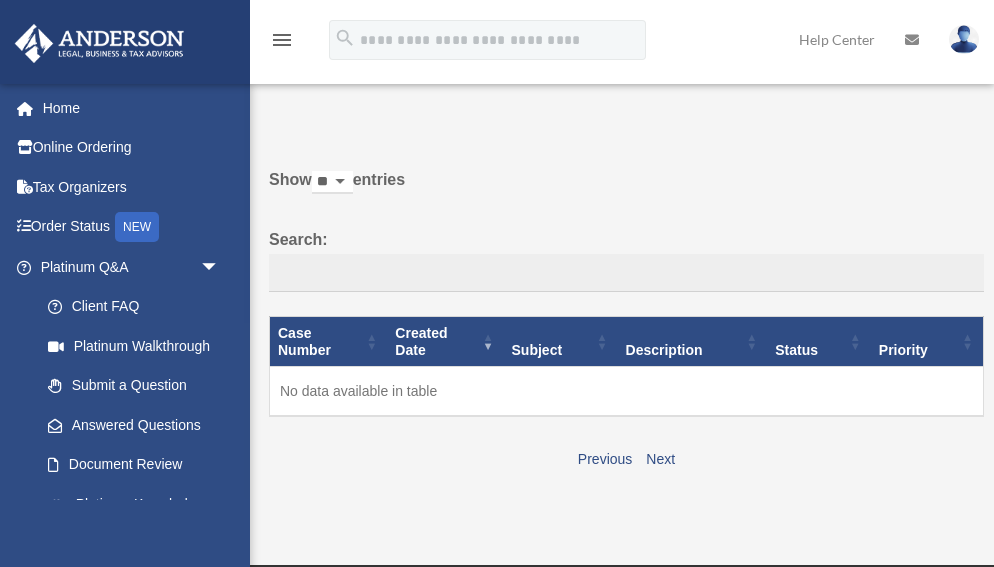 scroll, scrollTop: 0, scrollLeft: 0, axis: both 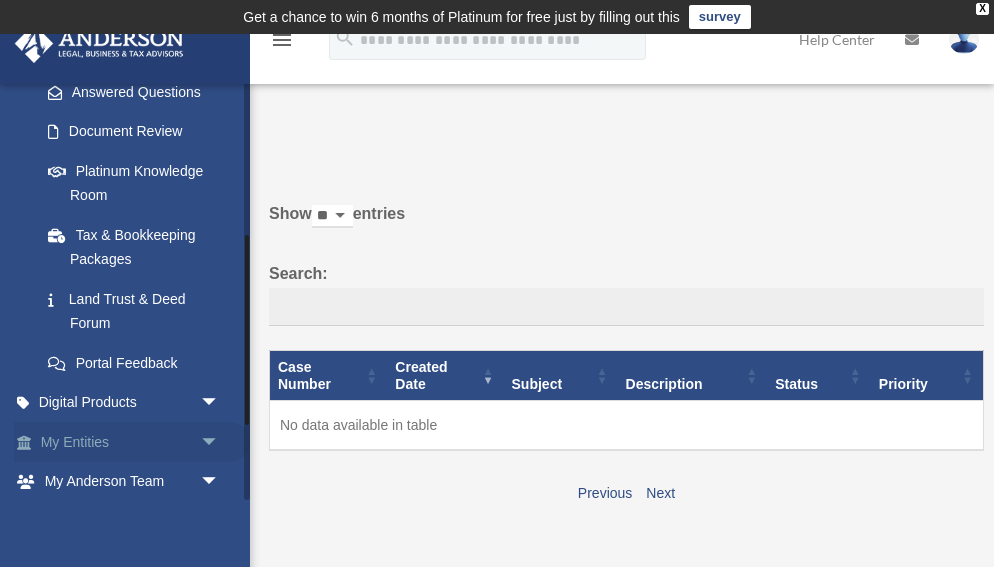 click on "arrow_drop_down" at bounding box center (220, 442) 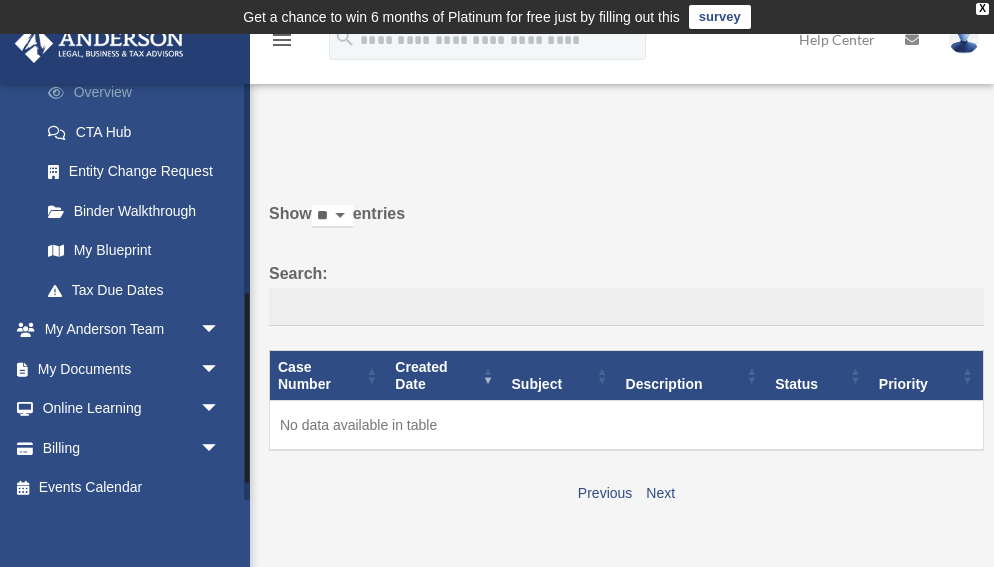 scroll, scrollTop: 734, scrollLeft: 0, axis: vertical 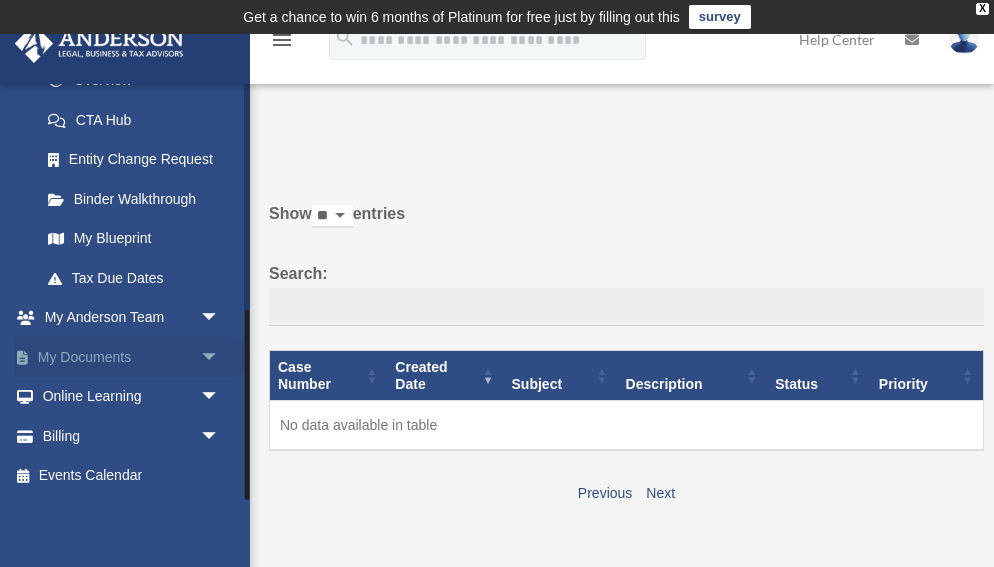 click on "arrow_drop_down" at bounding box center (220, 357) 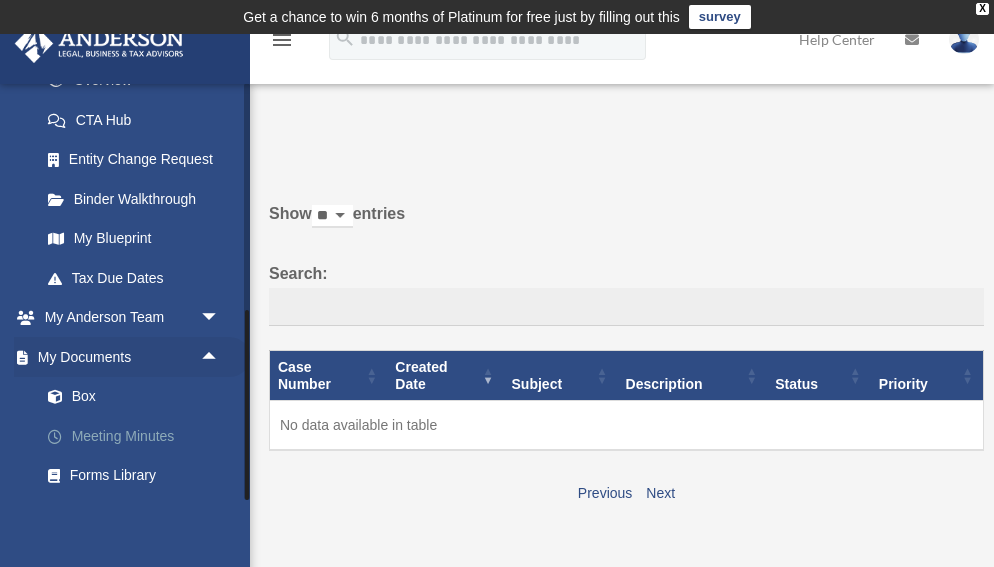 click on "Meeting Minutes" at bounding box center (139, 436) 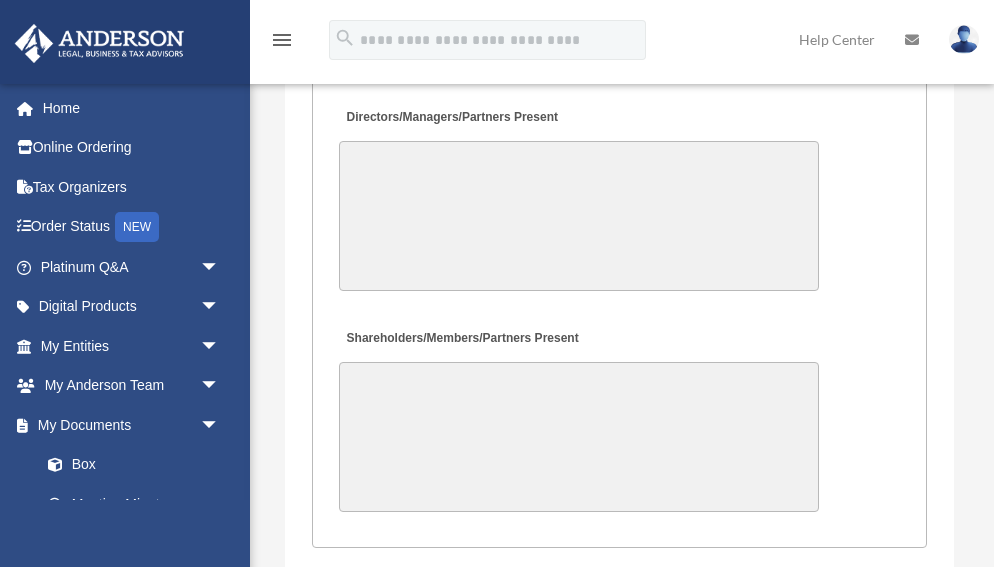 scroll, scrollTop: 4931, scrollLeft: 0, axis: vertical 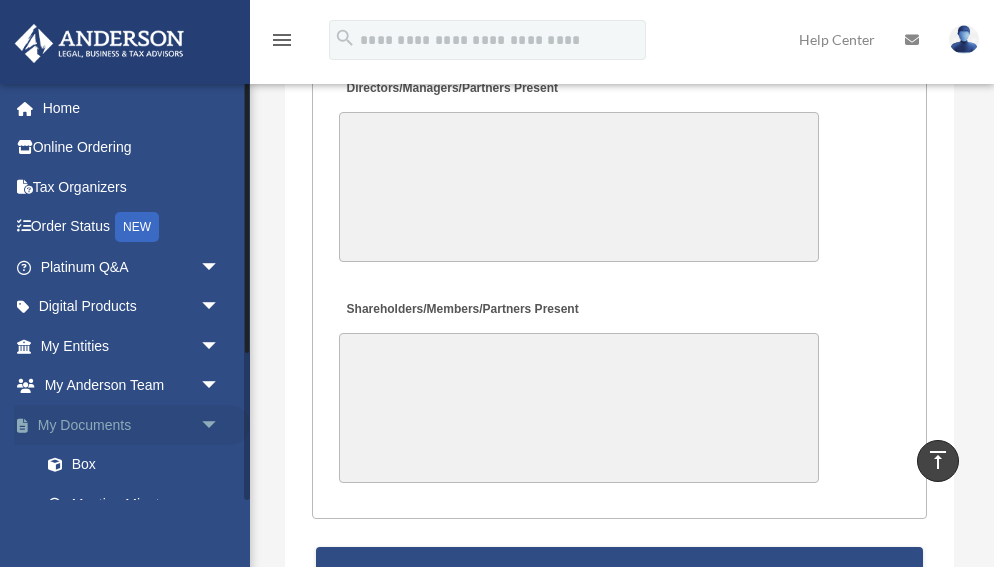 click on "My Documents arrow_drop_down" at bounding box center (132, 425) 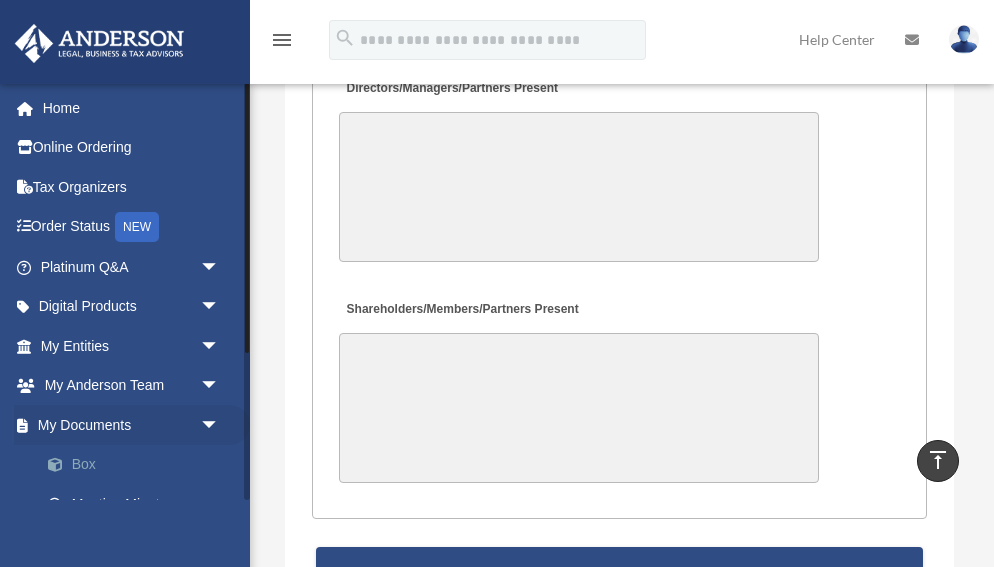 click on "Box" at bounding box center [139, 465] 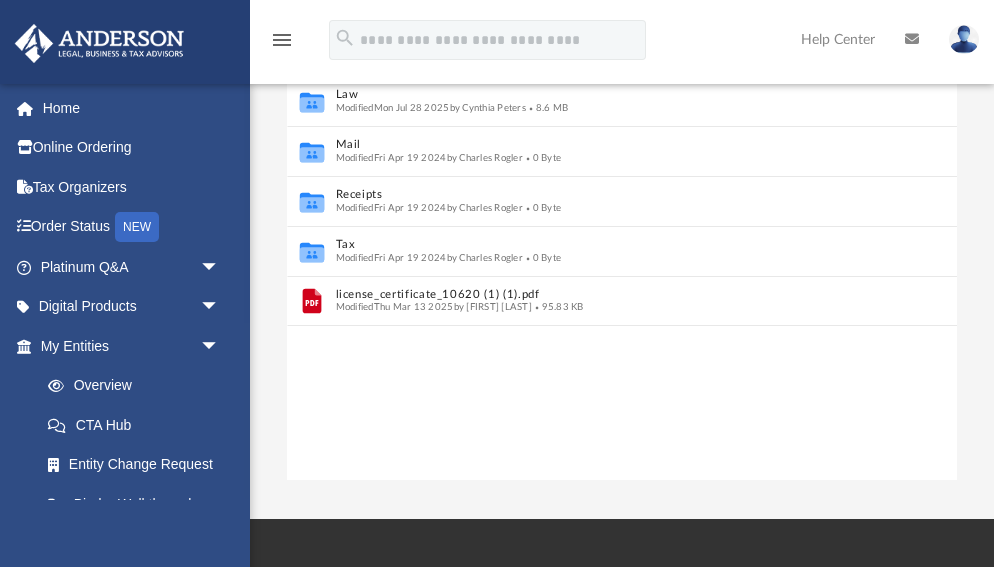 scroll, scrollTop: 391, scrollLeft: 0, axis: vertical 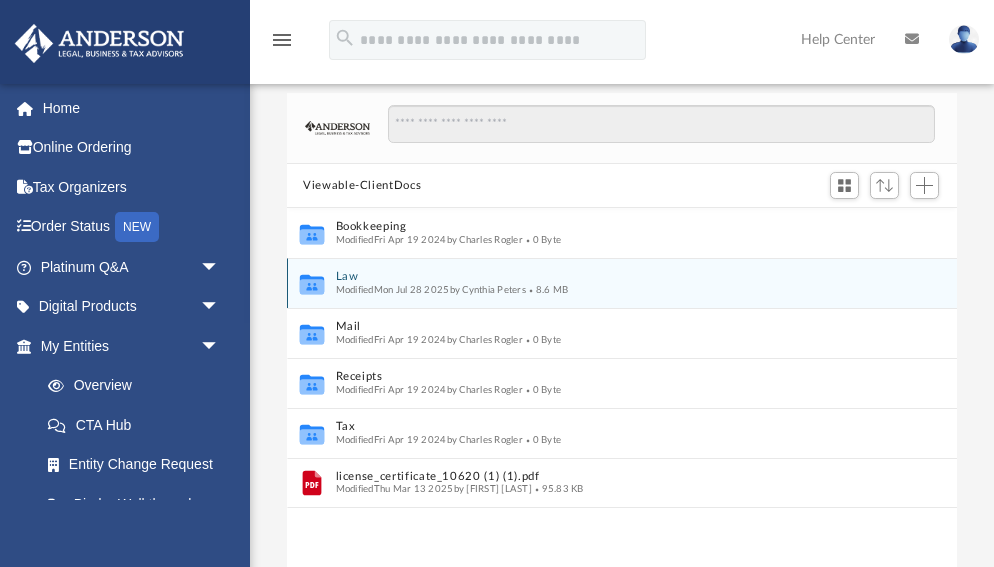 click on "Collaborated Folder Law Modified  Mon Jul 28 2025  by [FIRST] [LAST] 8.6 MB" at bounding box center [622, 283] 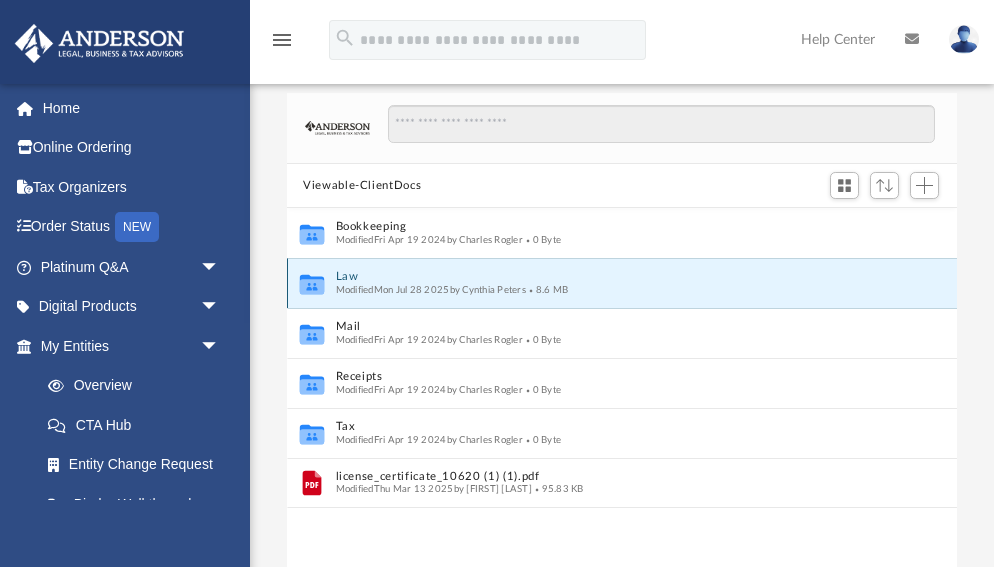 click on "Law" at bounding box center (609, 277) 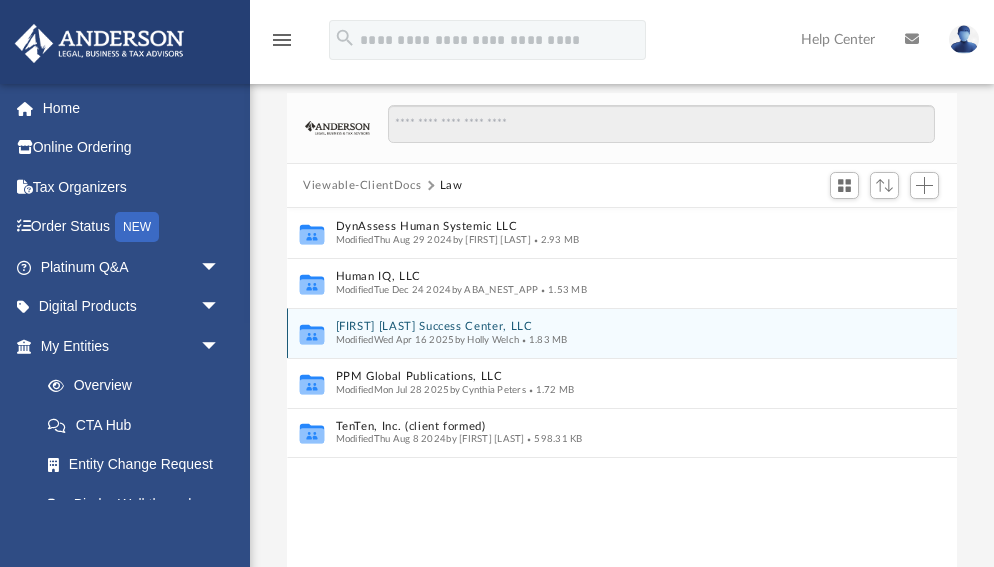 click 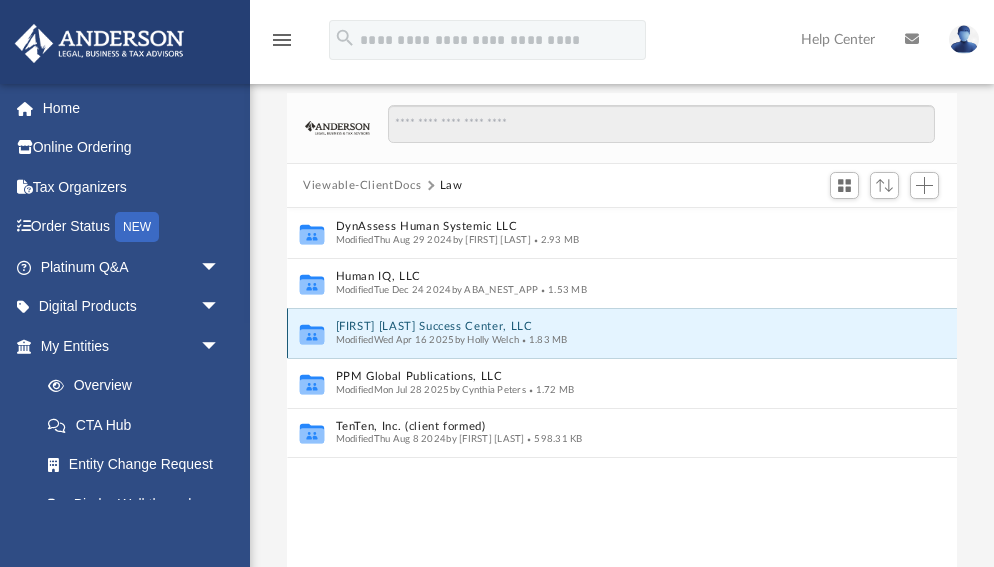 click on "[FIRST] [LAST] Success Center, LLC" at bounding box center [609, 327] 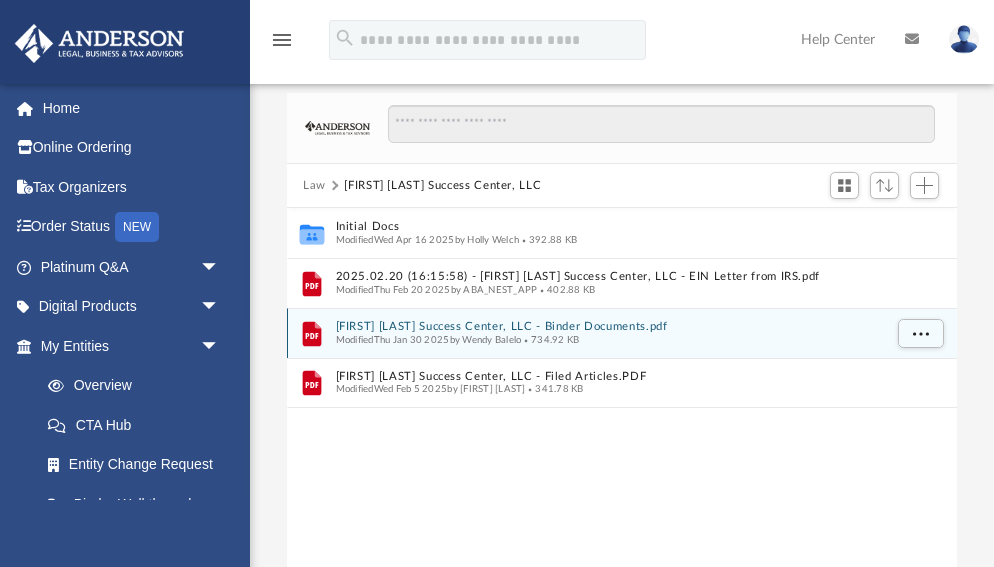 click 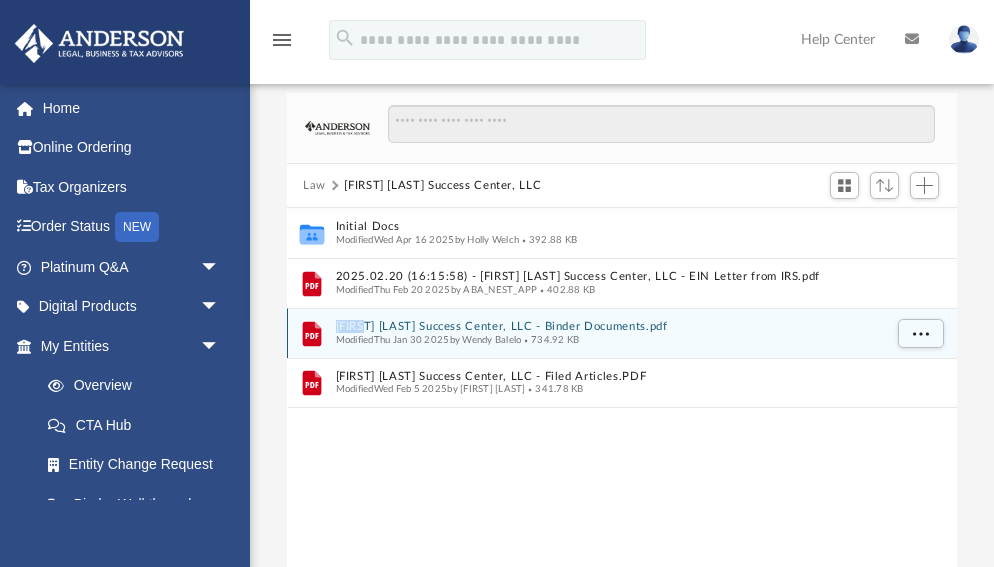click 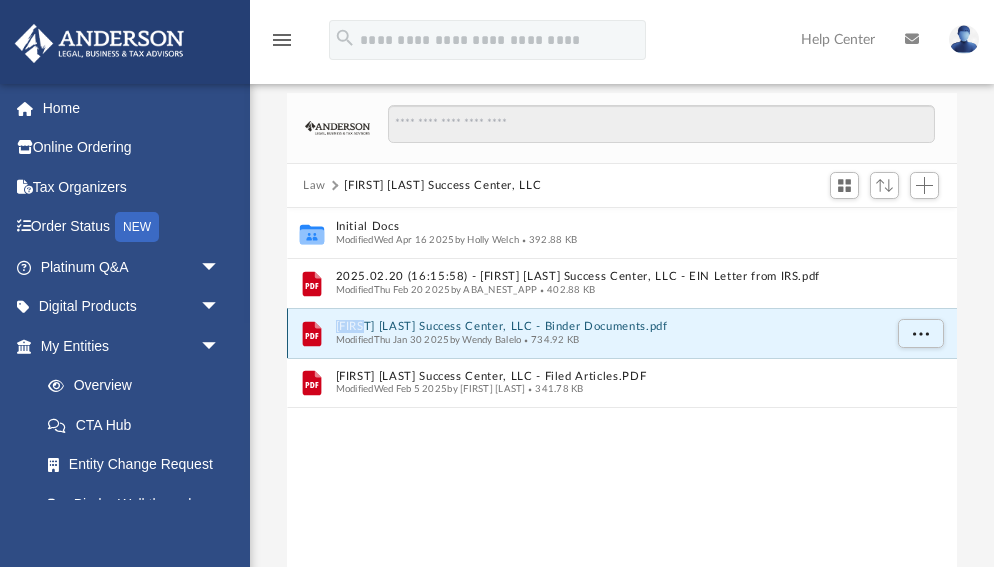 click on "Paula Price Success Center, LLC - Binder Documents.pdf" at bounding box center [609, 327] 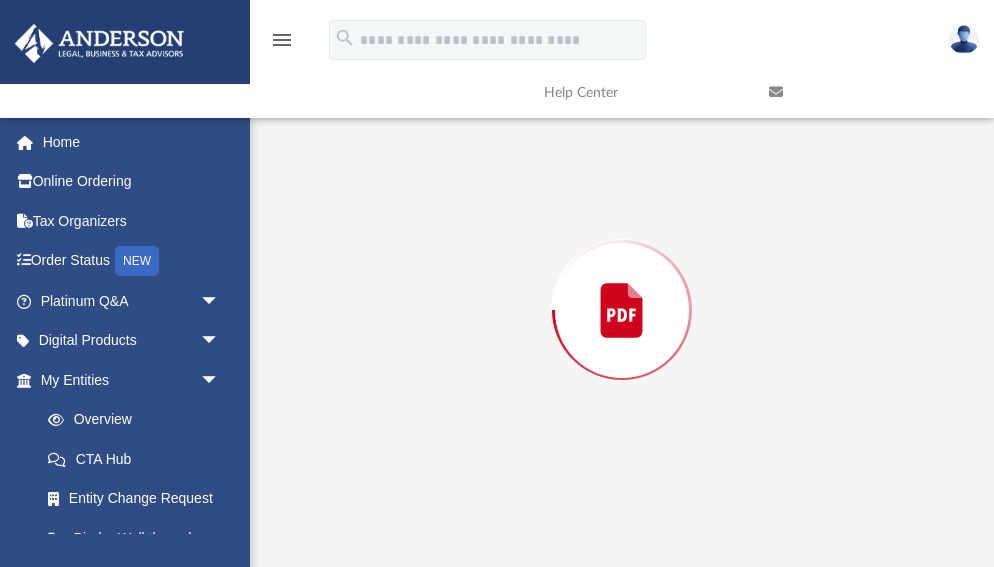 scroll, scrollTop: 222, scrollLeft: 0, axis: vertical 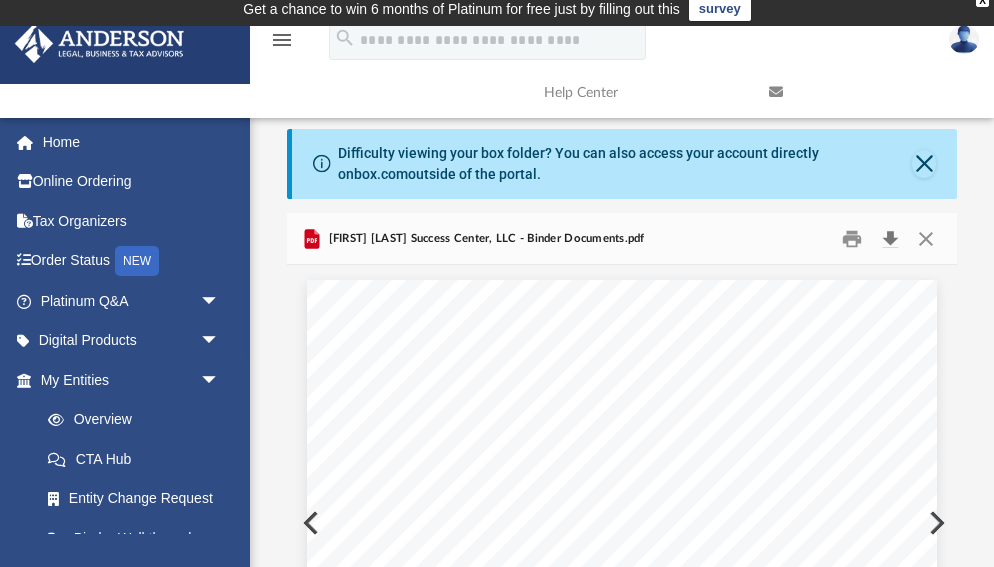 click at bounding box center [890, 238] 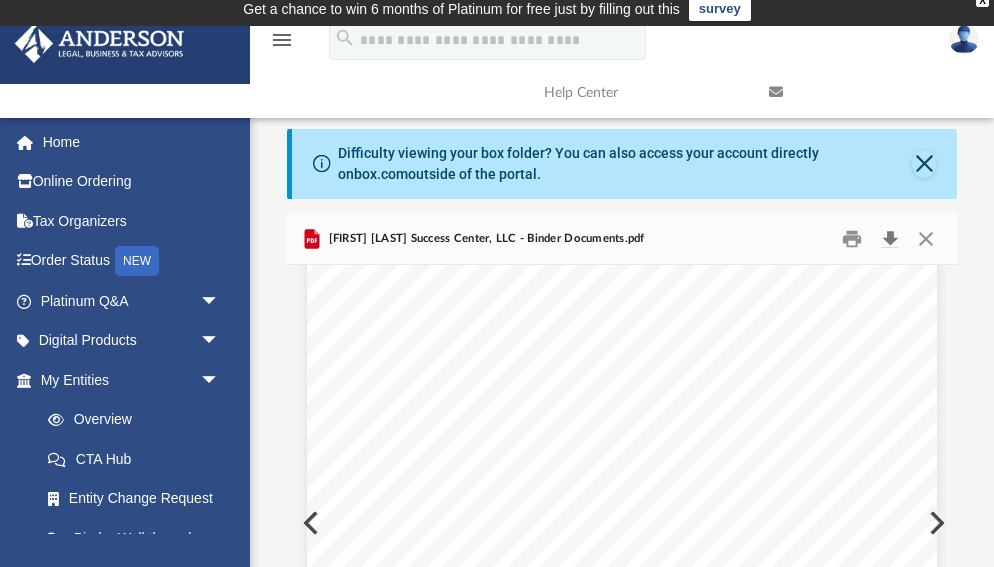 scroll, scrollTop: 0, scrollLeft: 0, axis: both 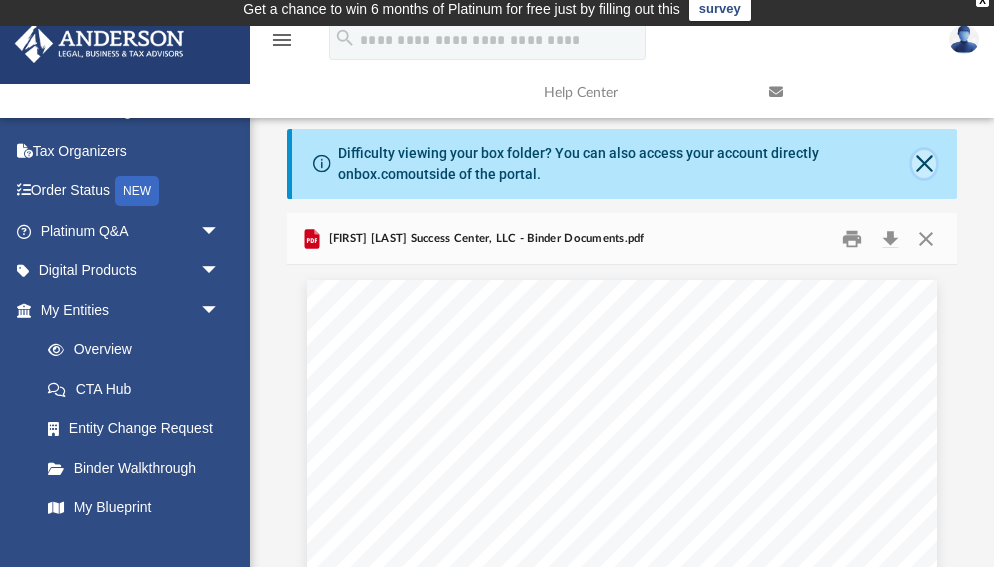 click 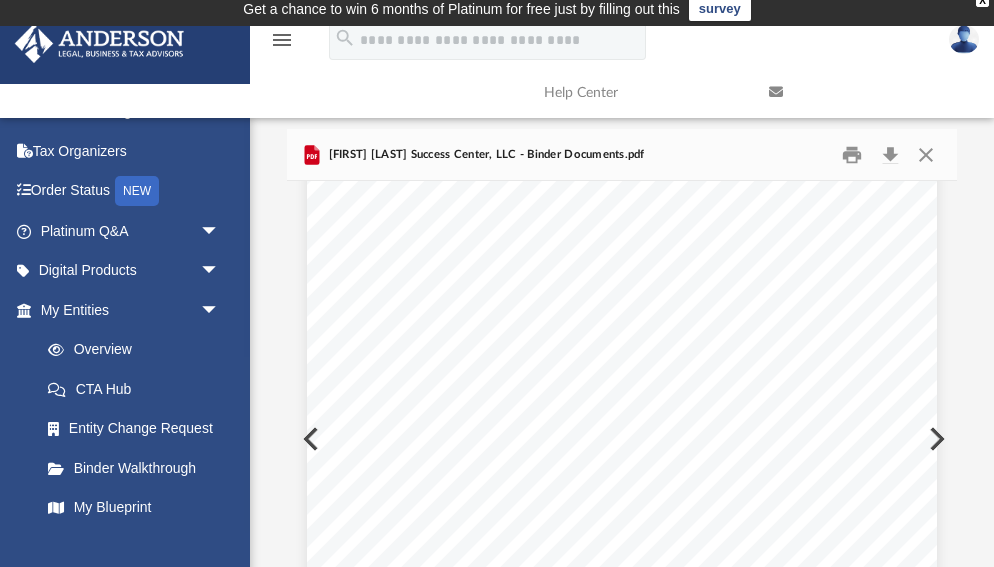 scroll, scrollTop: 0, scrollLeft: 0, axis: both 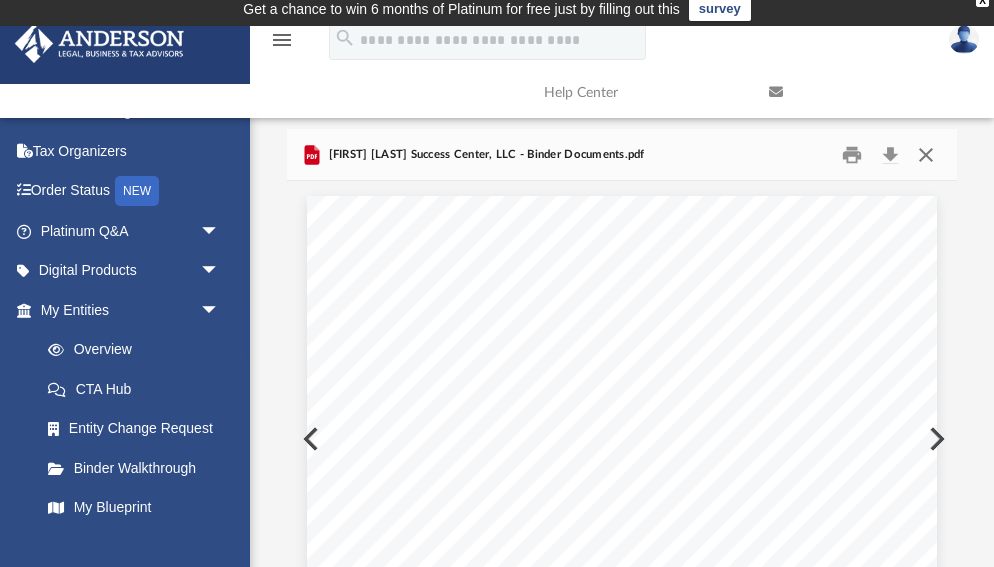 click at bounding box center [925, 154] 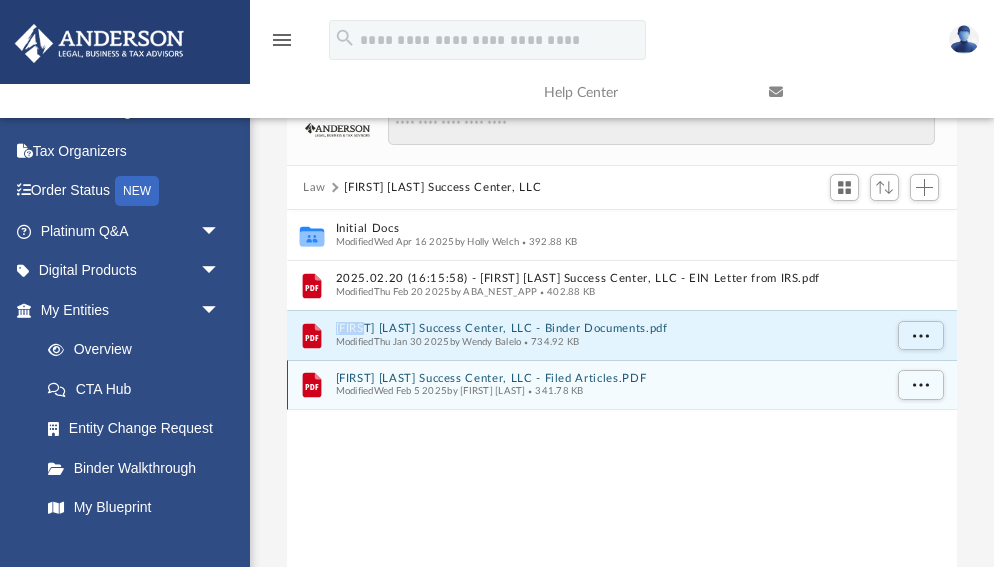 scroll, scrollTop: 0, scrollLeft: 0, axis: both 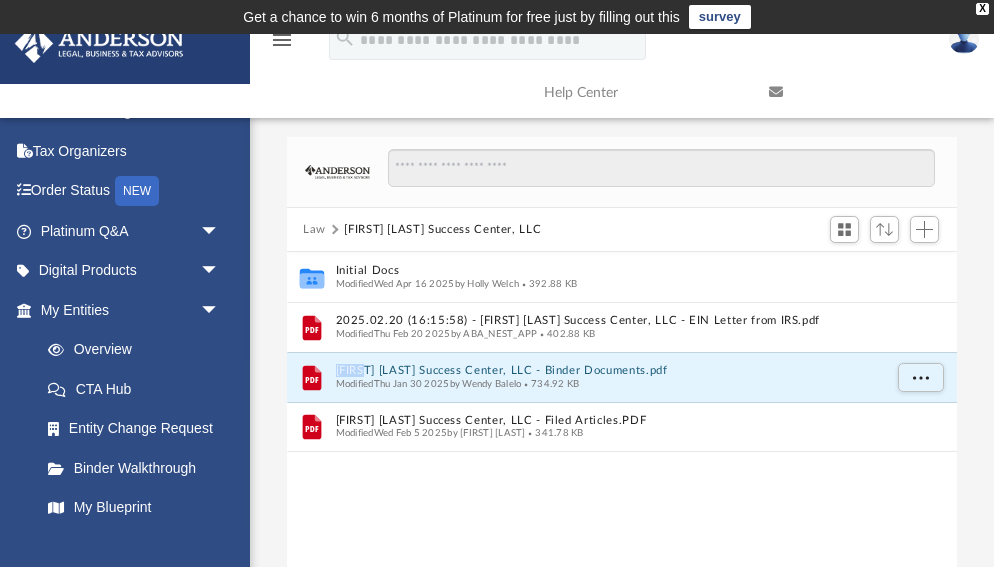 click on "Law" at bounding box center [314, 230] 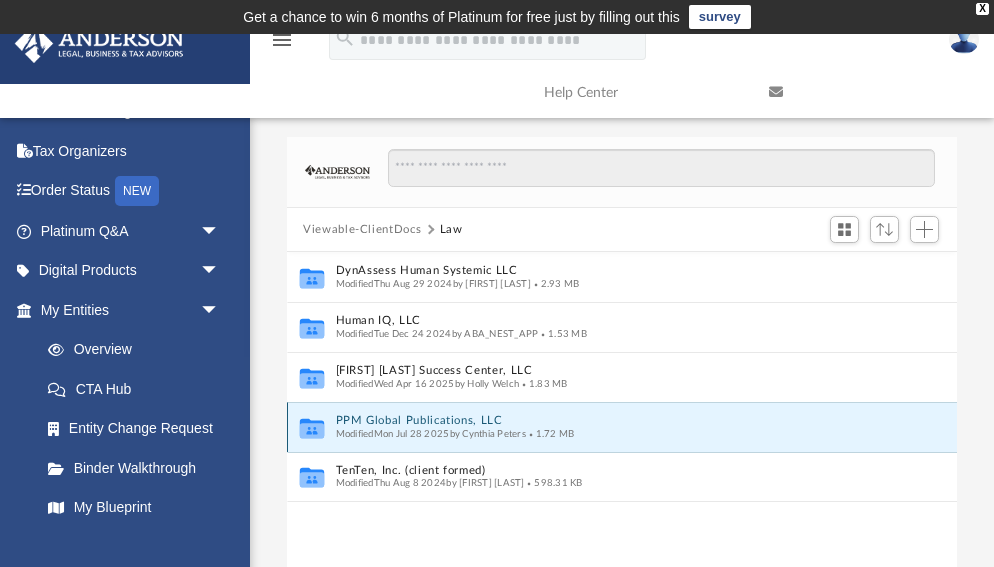 click on "PPM Global Publications, LLC" at bounding box center [609, 421] 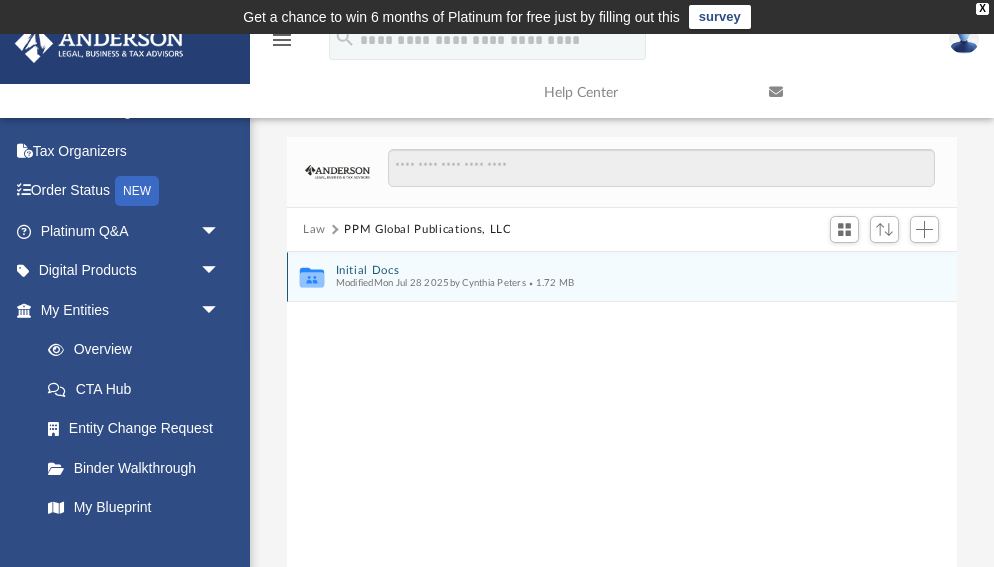 click on "Modified  Mon Jul 28 2025  by Cynthia Peters" at bounding box center (431, 283) 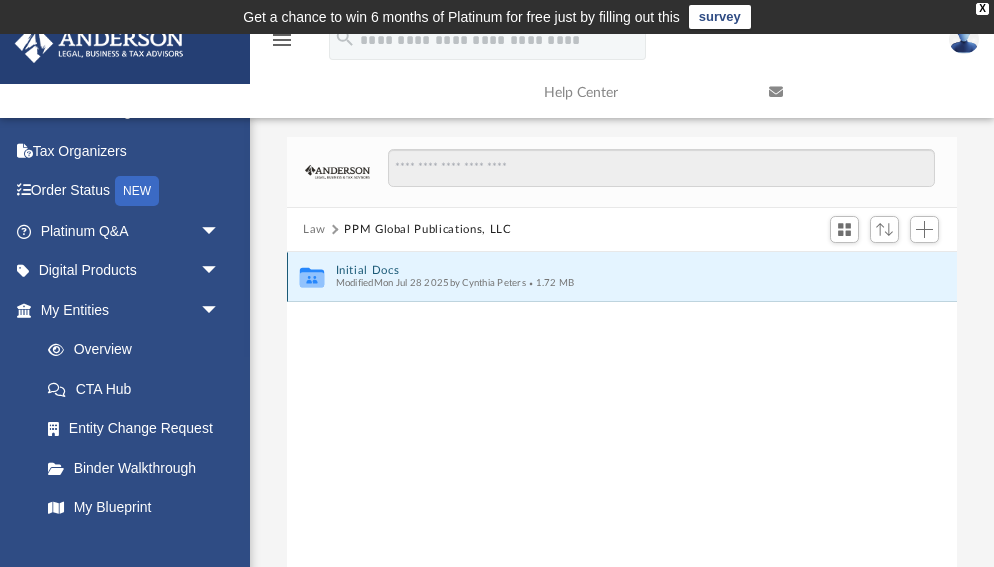 click on "Collaborated Folder Initial Docs Modified  Mon Jul 28 2025  by Cynthia Peters 1.72 MB" at bounding box center [622, 277] 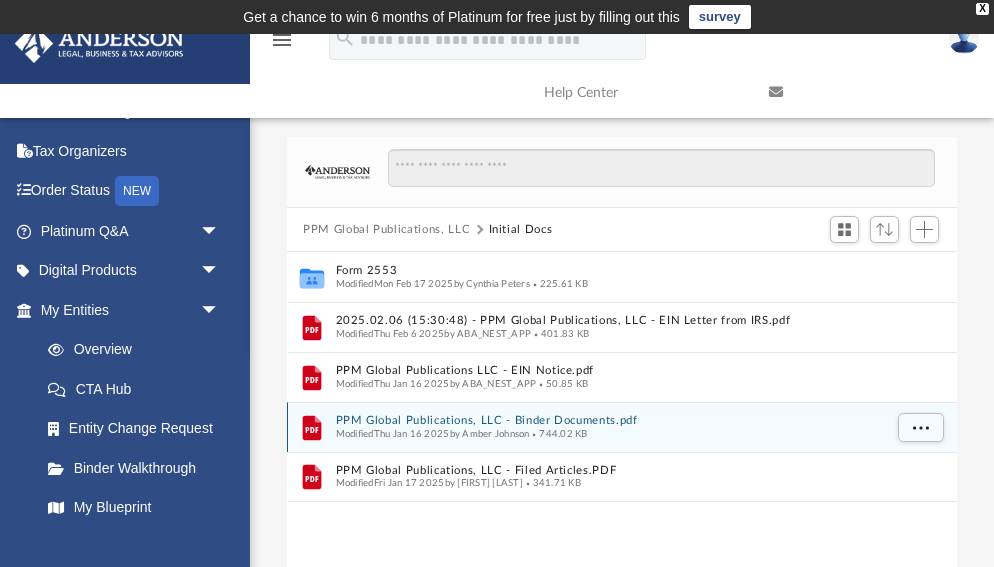 click on "PPM Global Publications, LLC - Binder Documents.pdf" at bounding box center (609, 421) 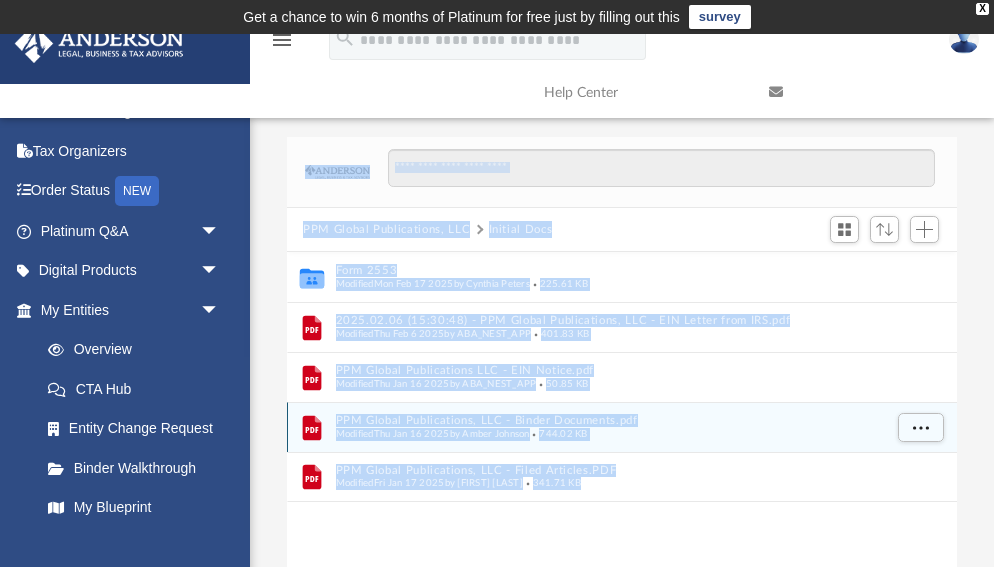 scroll, scrollTop: 137, scrollLeft: 0, axis: vertical 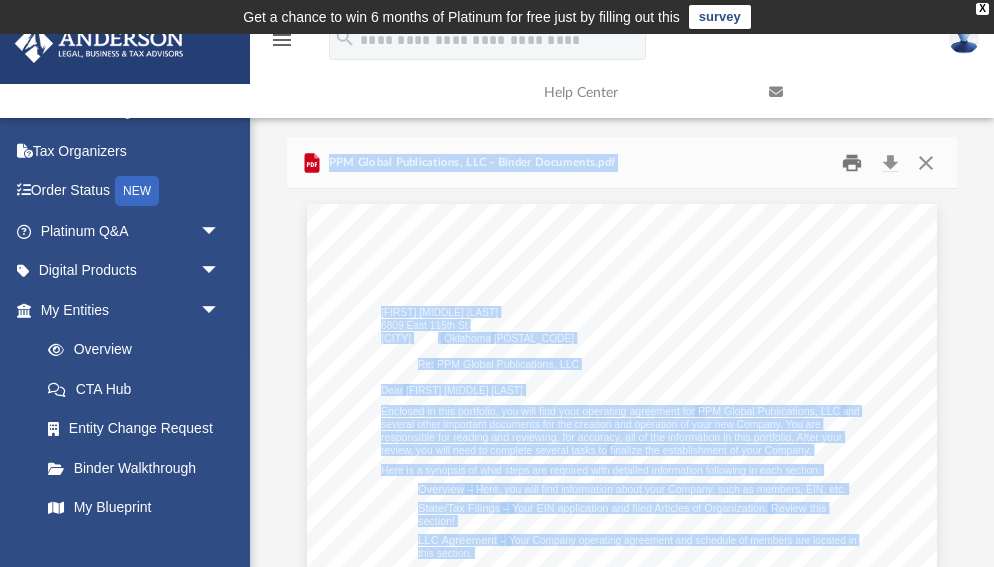click at bounding box center [852, 162] 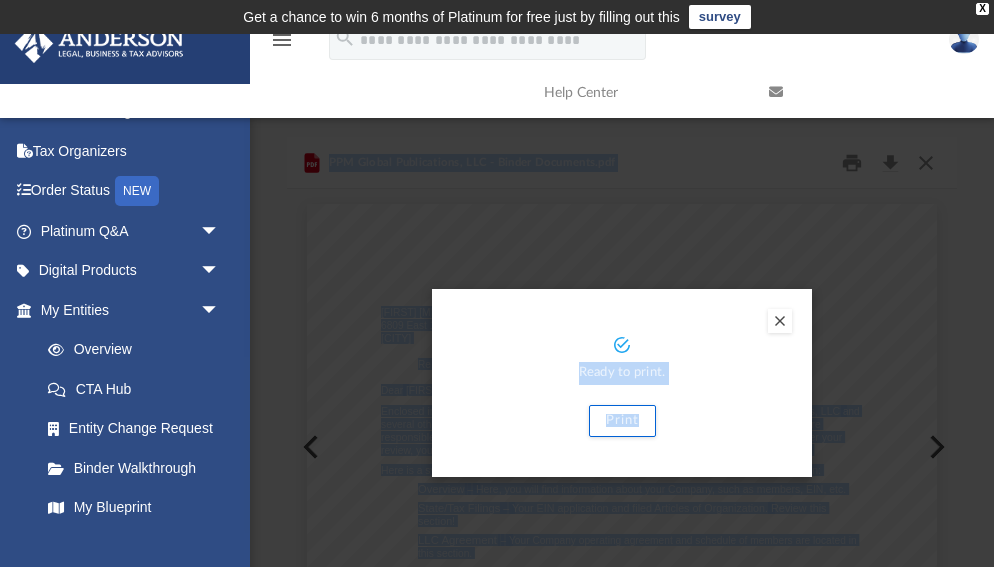 click at bounding box center [780, 321] 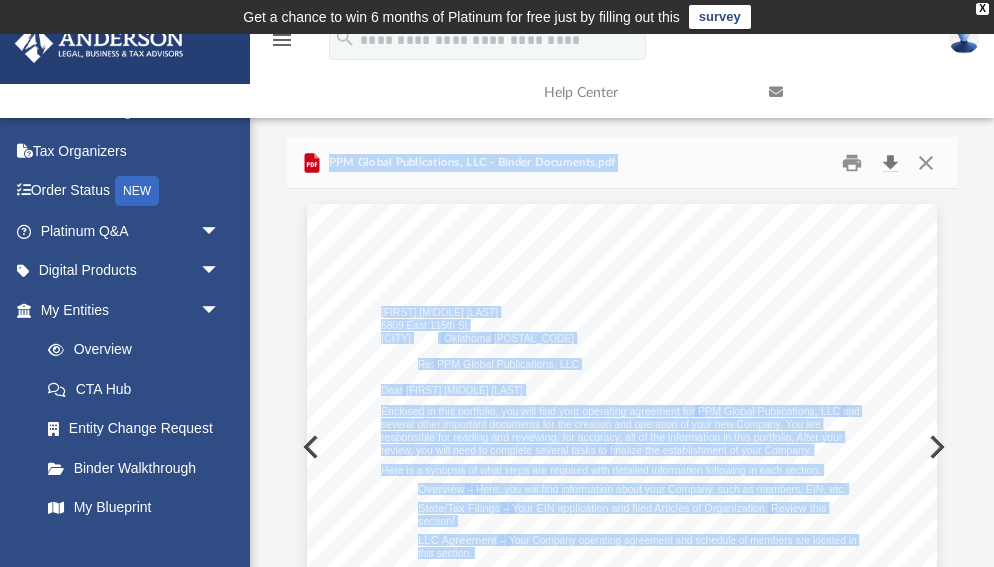 click at bounding box center [890, 162] 